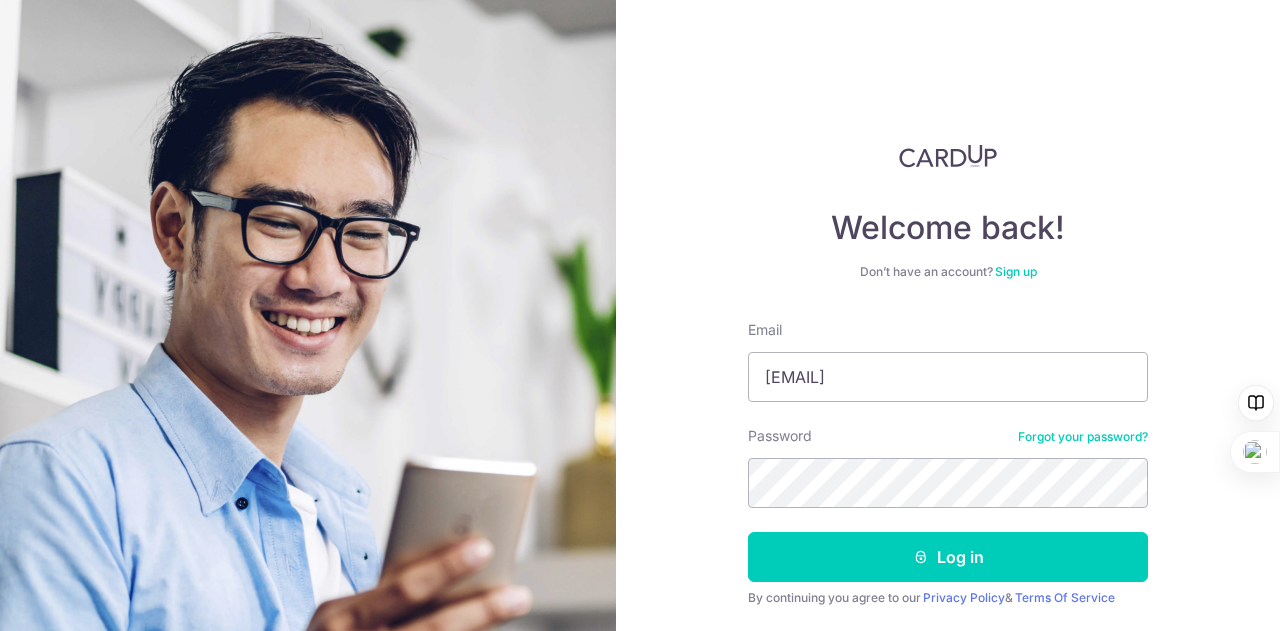 scroll, scrollTop: 0, scrollLeft: 0, axis: both 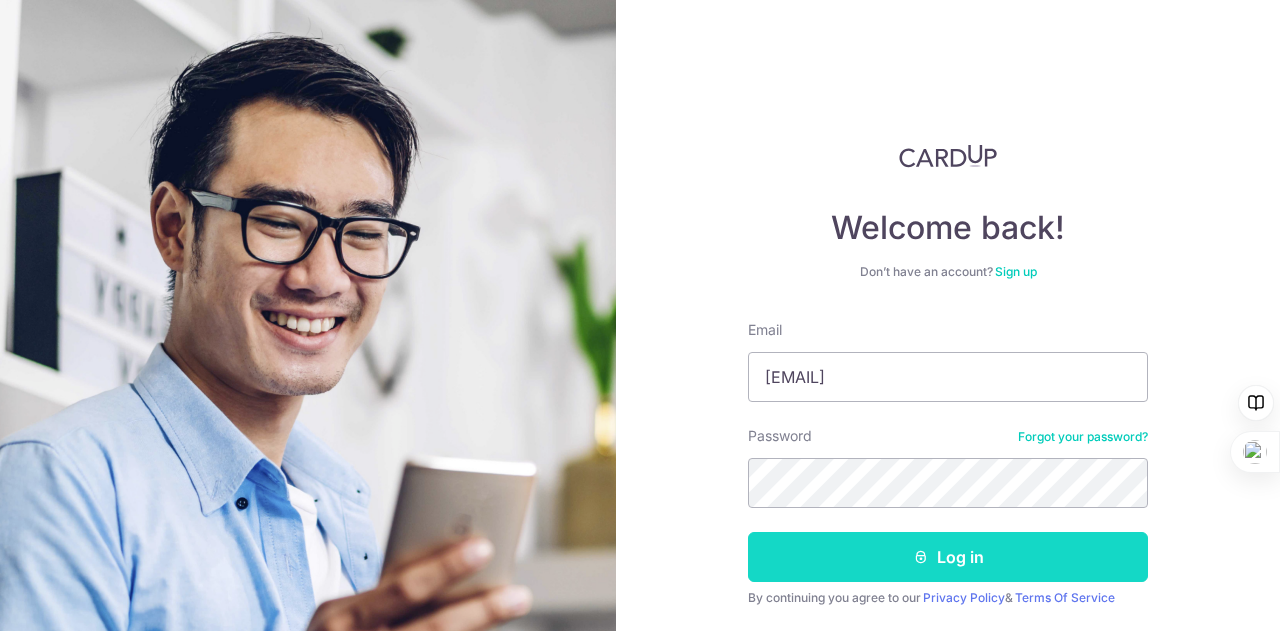 click on "Log in" at bounding box center (948, 557) 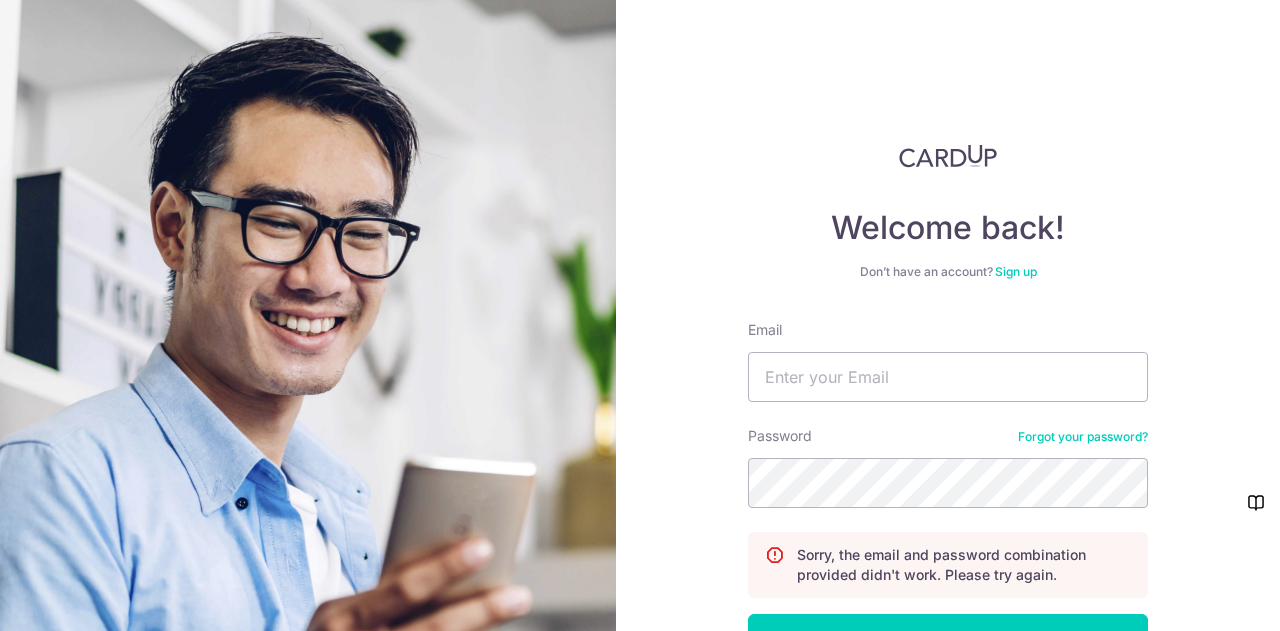 scroll, scrollTop: 0, scrollLeft: 0, axis: both 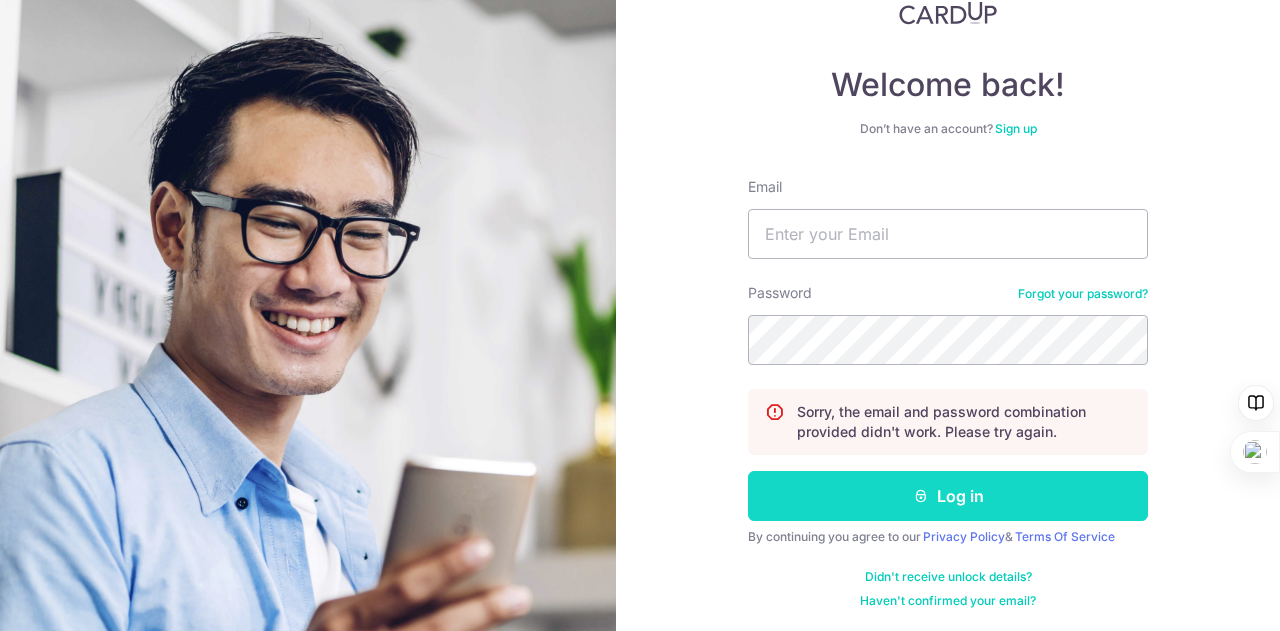 click at bounding box center (921, 496) 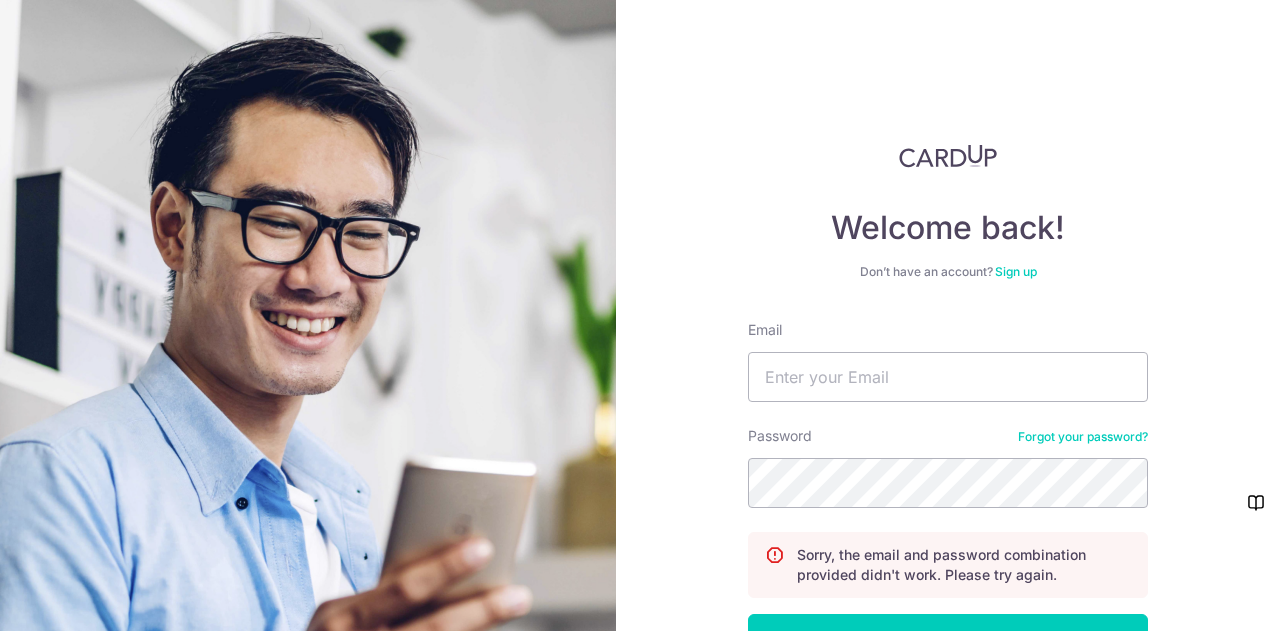 scroll, scrollTop: 0, scrollLeft: 0, axis: both 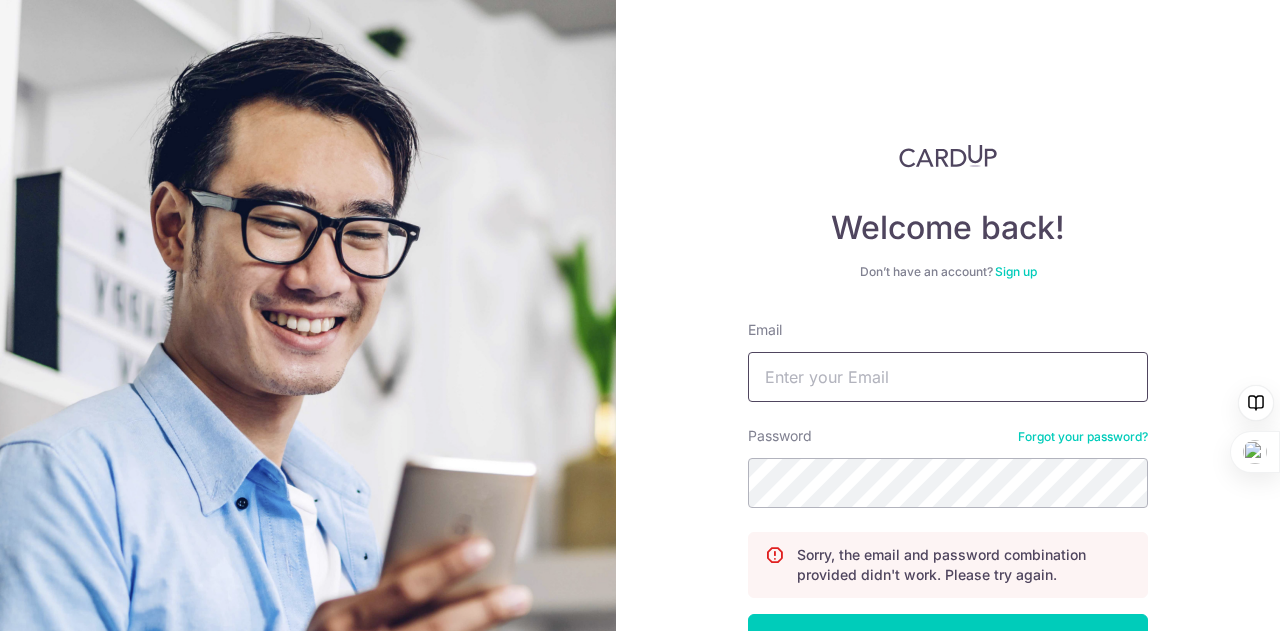 click on "Email" at bounding box center [948, 377] 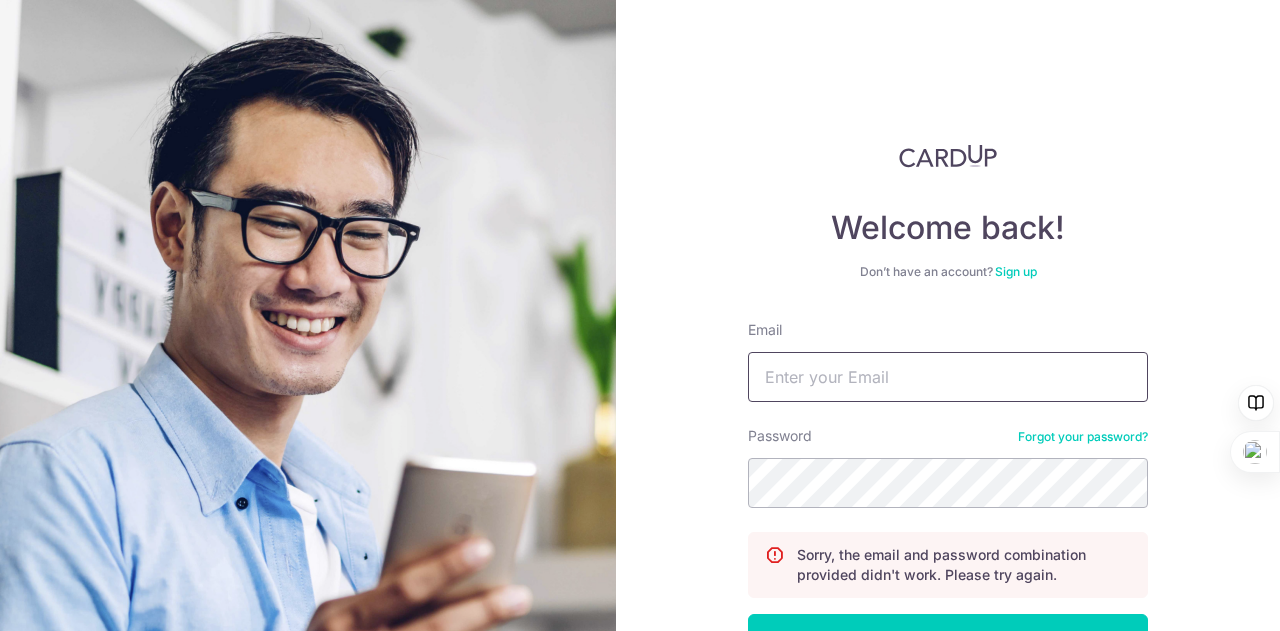 type on "domchua88@gmail.com" 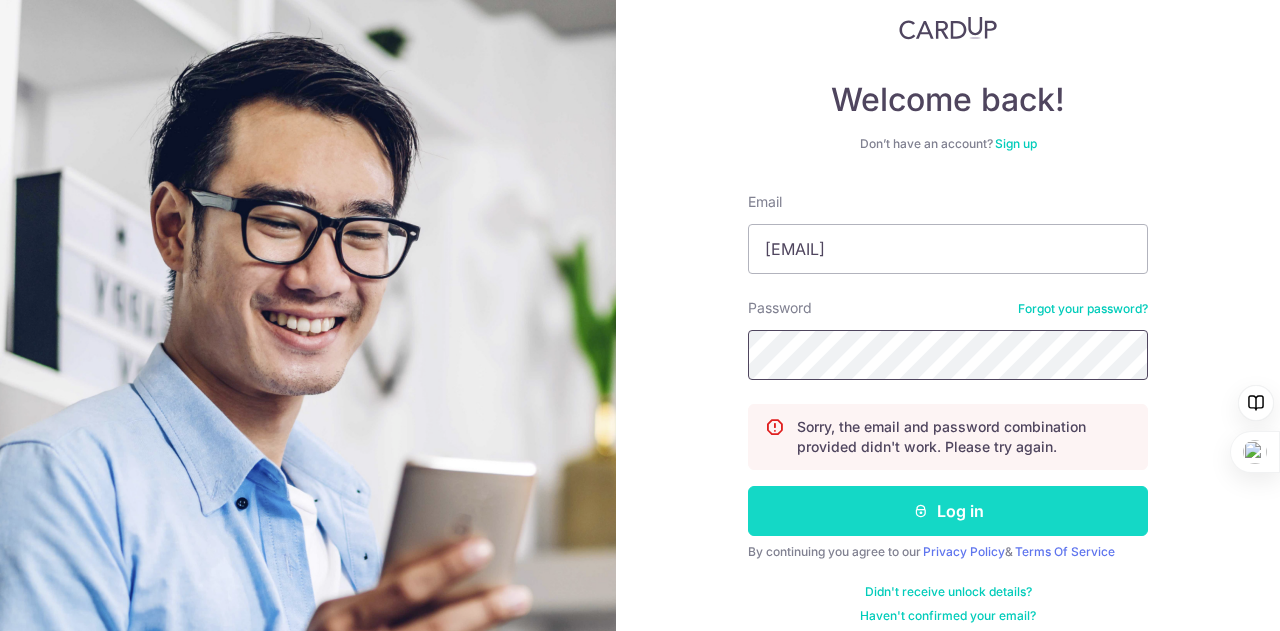 scroll, scrollTop: 143, scrollLeft: 0, axis: vertical 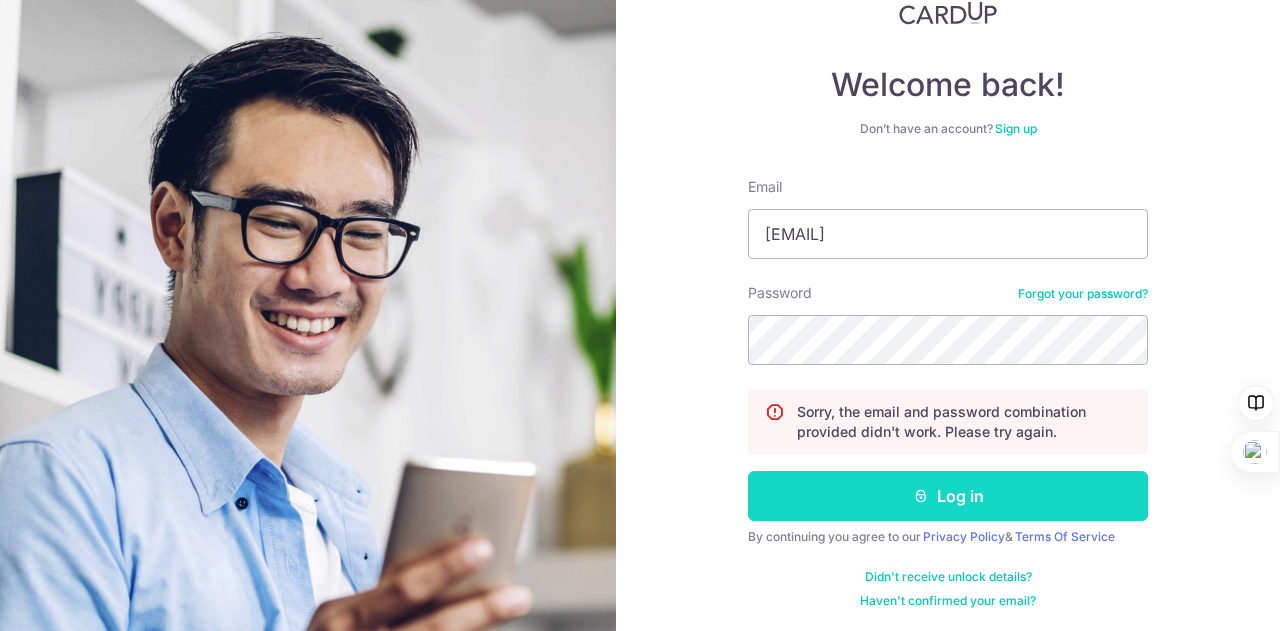 click on "Log in" at bounding box center (948, 496) 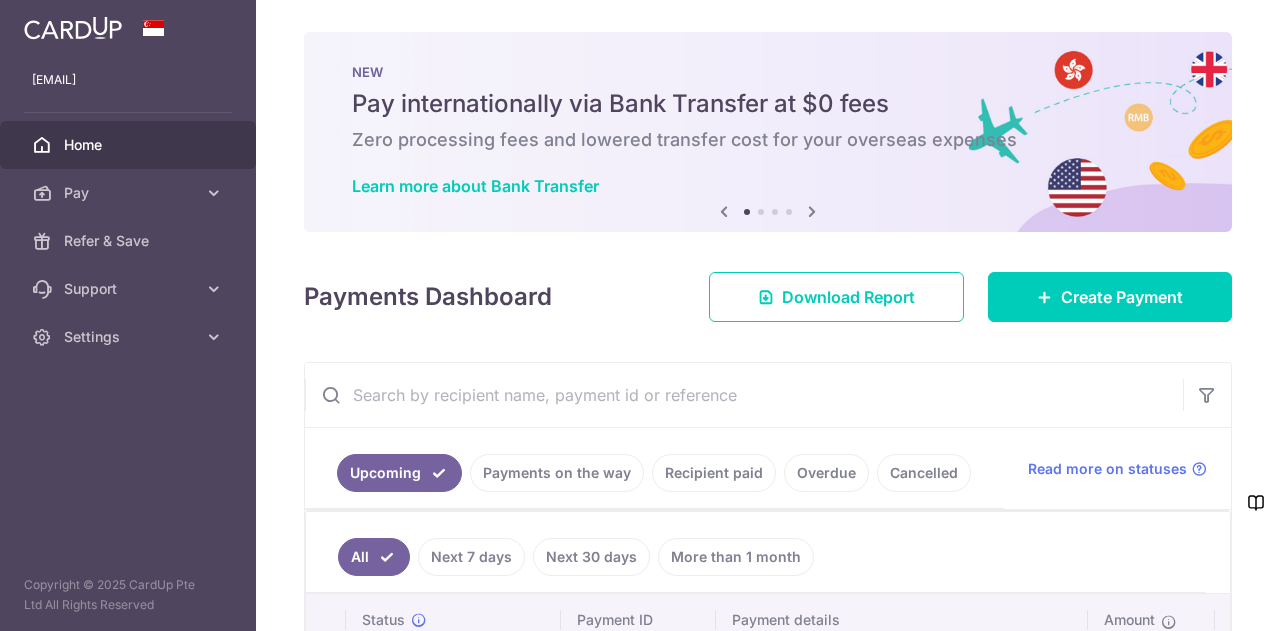 scroll, scrollTop: 0, scrollLeft: 0, axis: both 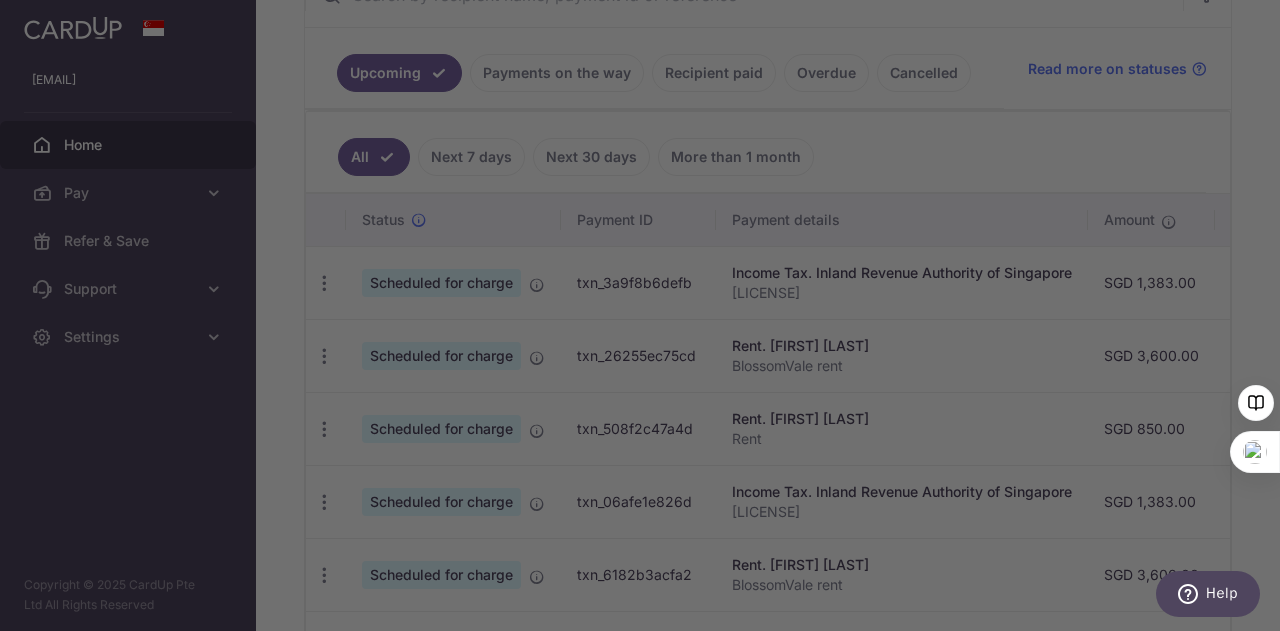 click at bounding box center [646, 318] 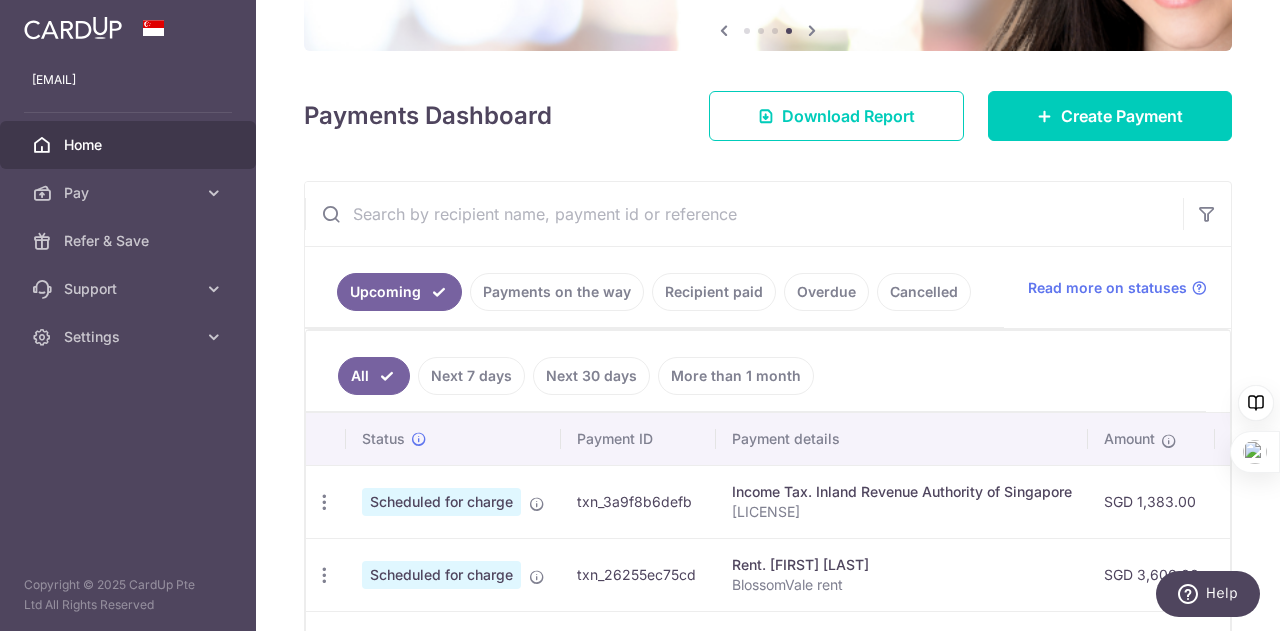 scroll, scrollTop: 124, scrollLeft: 0, axis: vertical 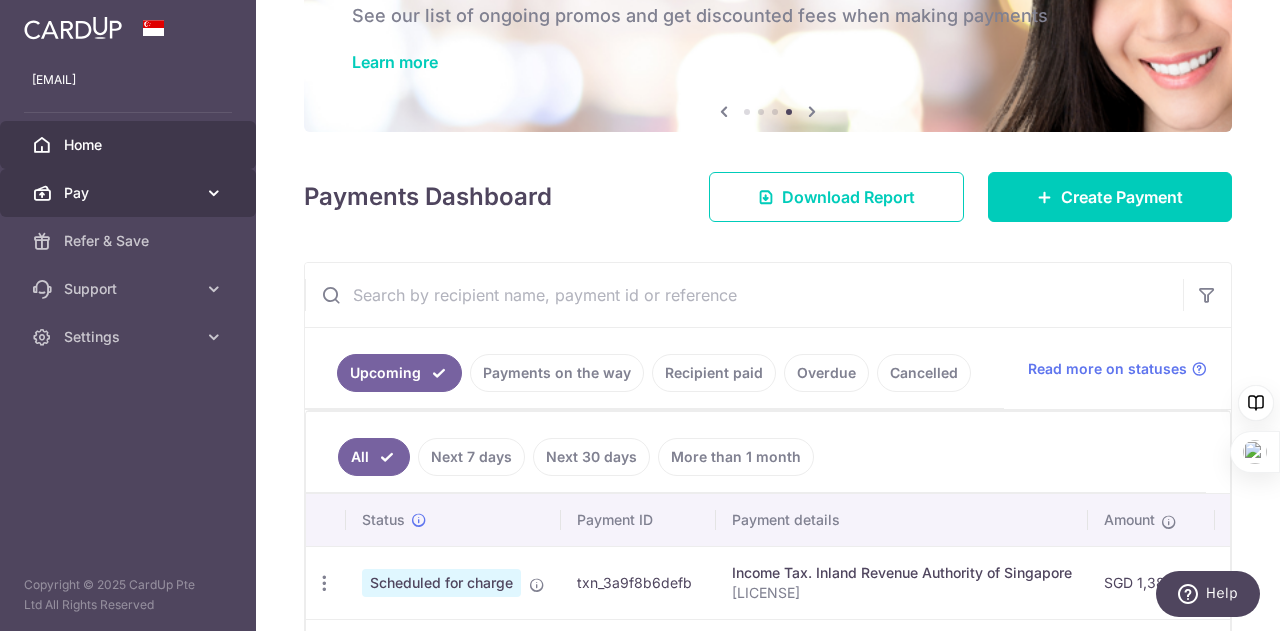 click on "Pay" at bounding box center [128, 193] 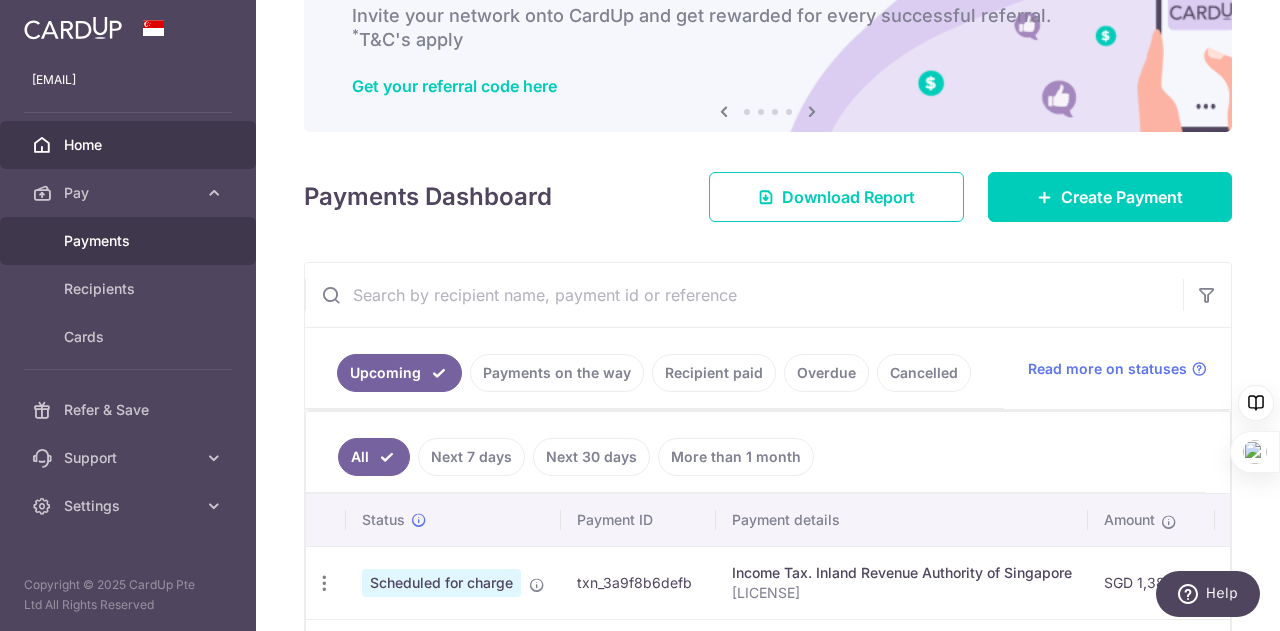 click on "Payments" at bounding box center [130, 241] 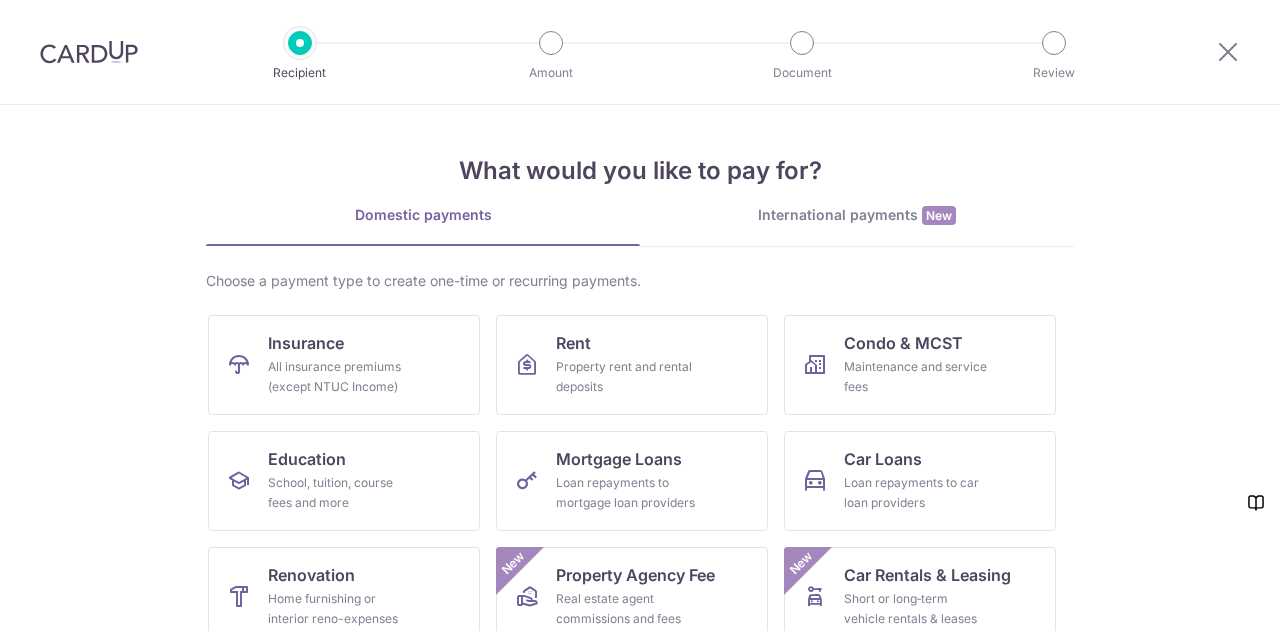 scroll, scrollTop: 0, scrollLeft: 0, axis: both 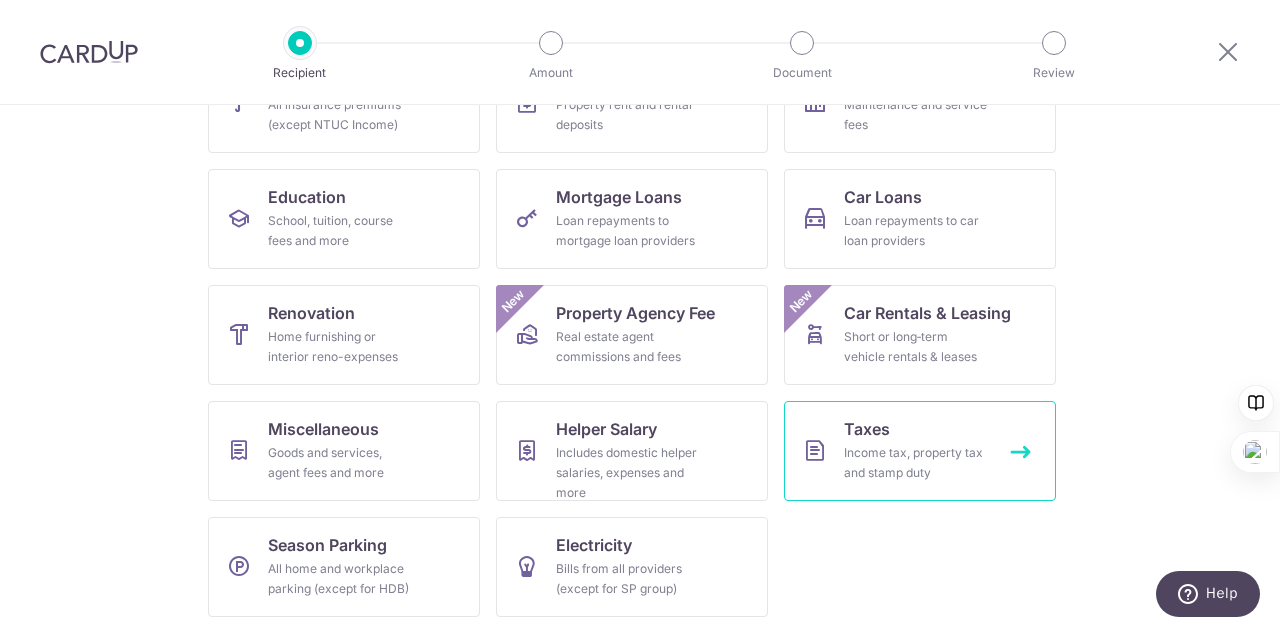 click on "Taxes" at bounding box center [867, 429] 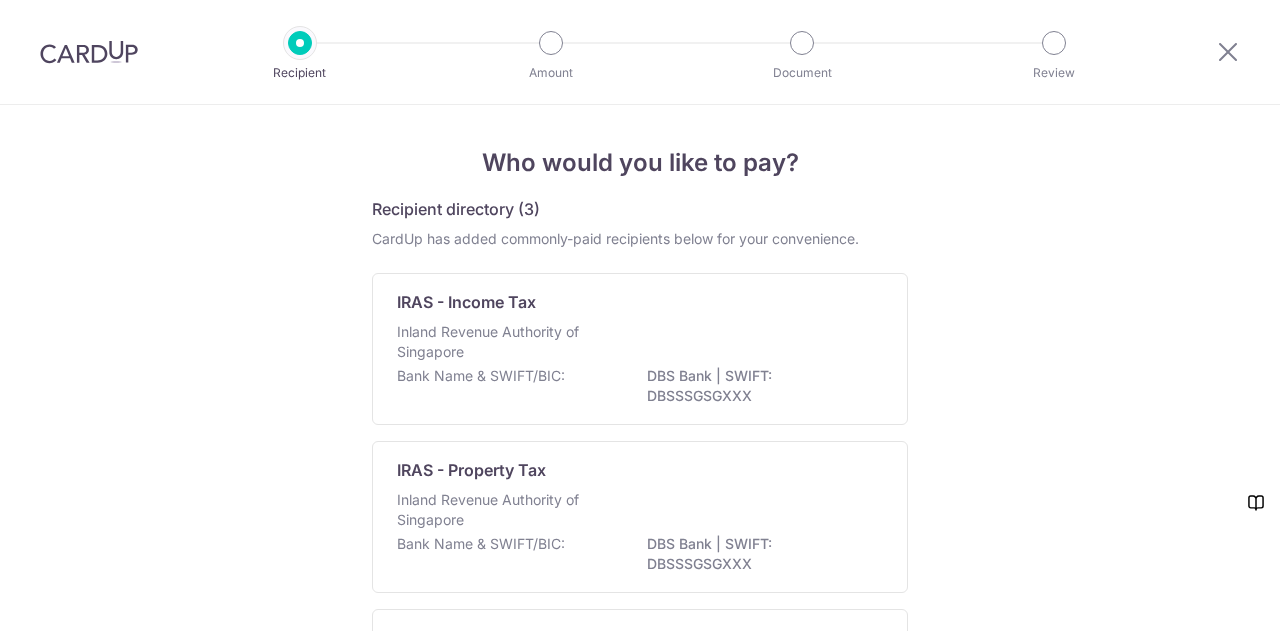 scroll, scrollTop: 0, scrollLeft: 0, axis: both 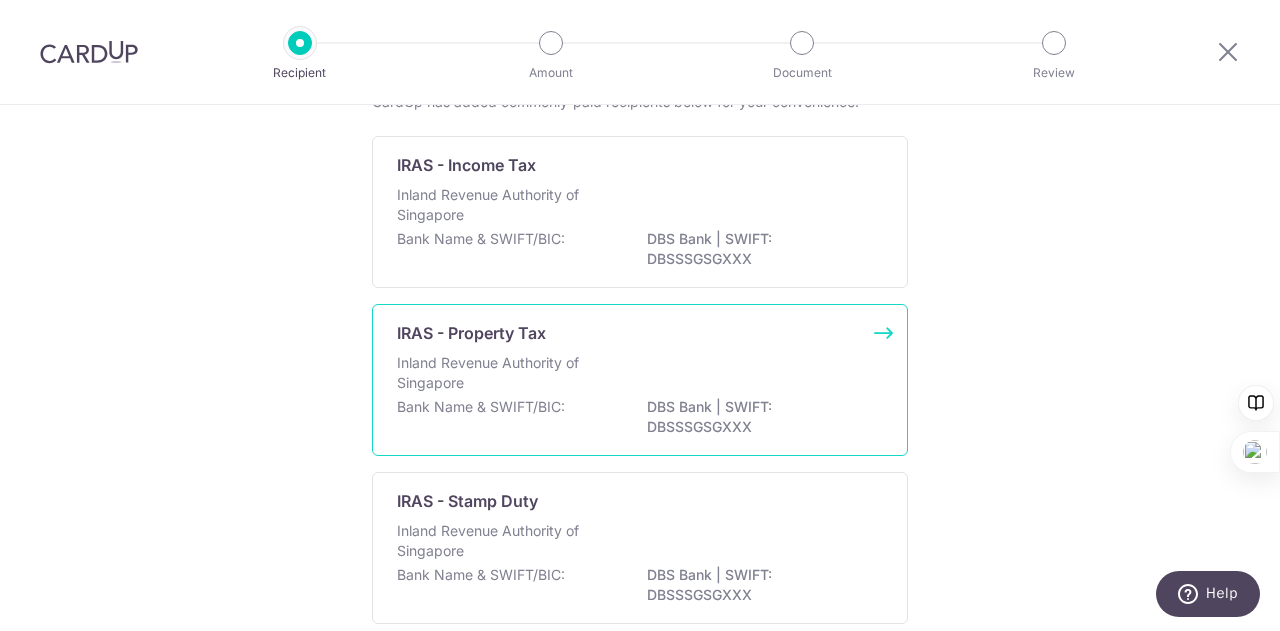 click on "IRAS - Property Tax
Inland Revenue Authority of Singapore
Bank Name & SWIFT/BIC:
DBS Bank | SWIFT: DBSSSGSGXXX" at bounding box center (640, 380) 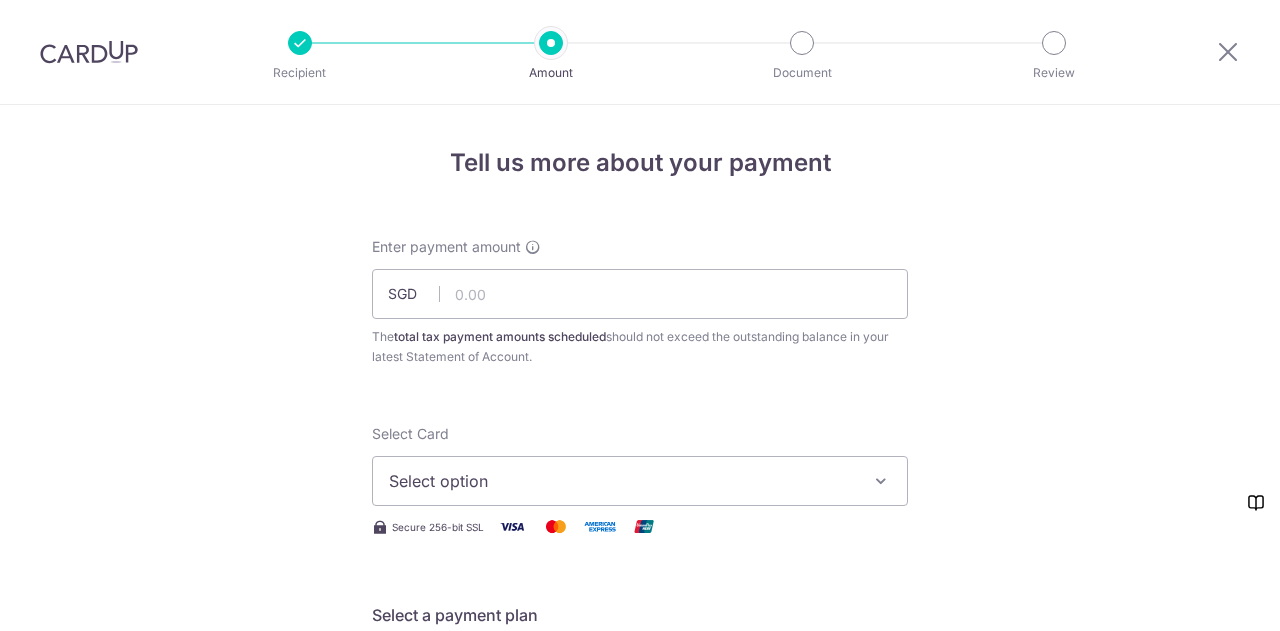 scroll, scrollTop: 0, scrollLeft: 0, axis: both 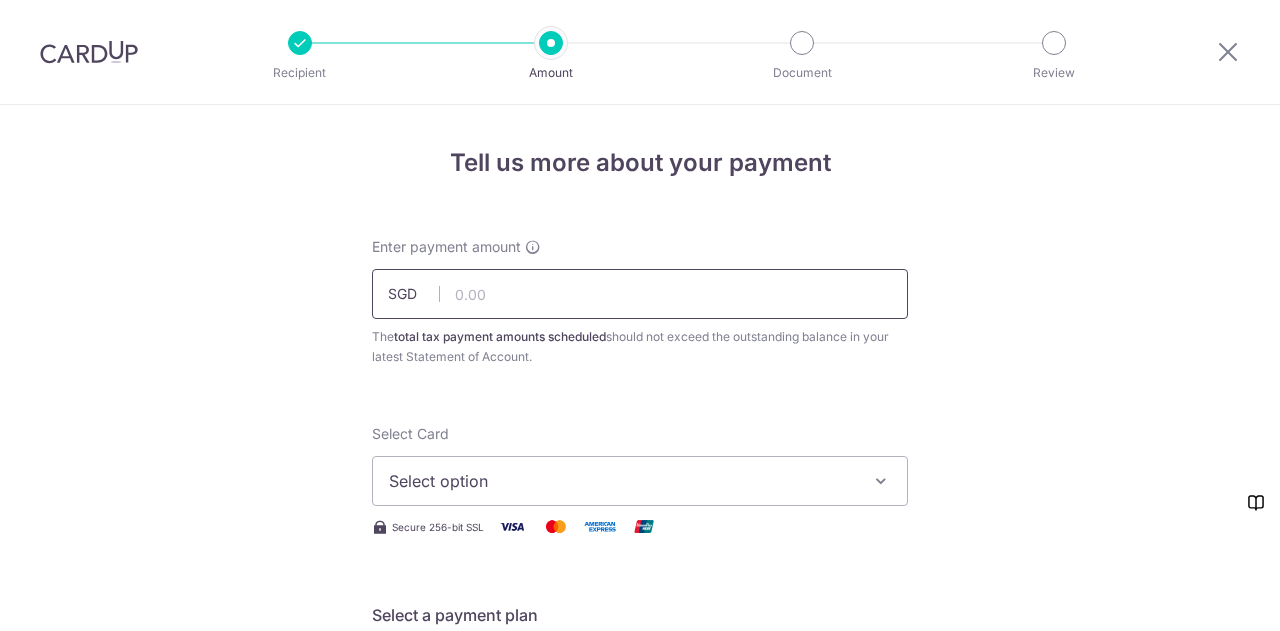 click at bounding box center (640, 294) 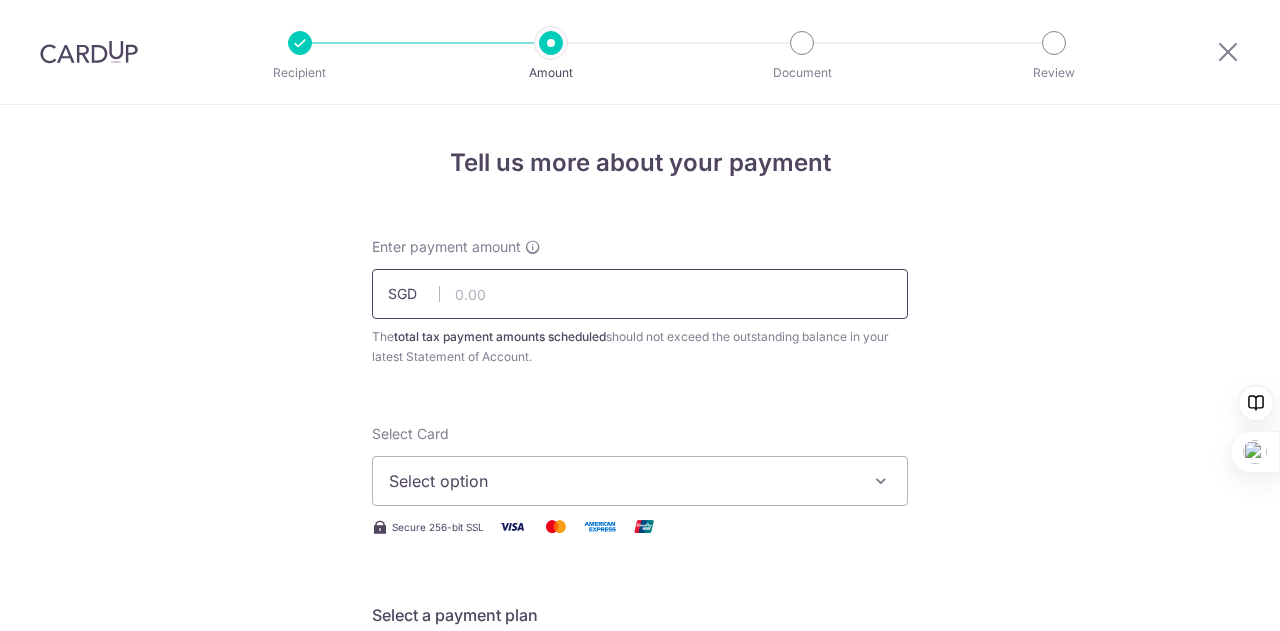 click at bounding box center [640, 294] 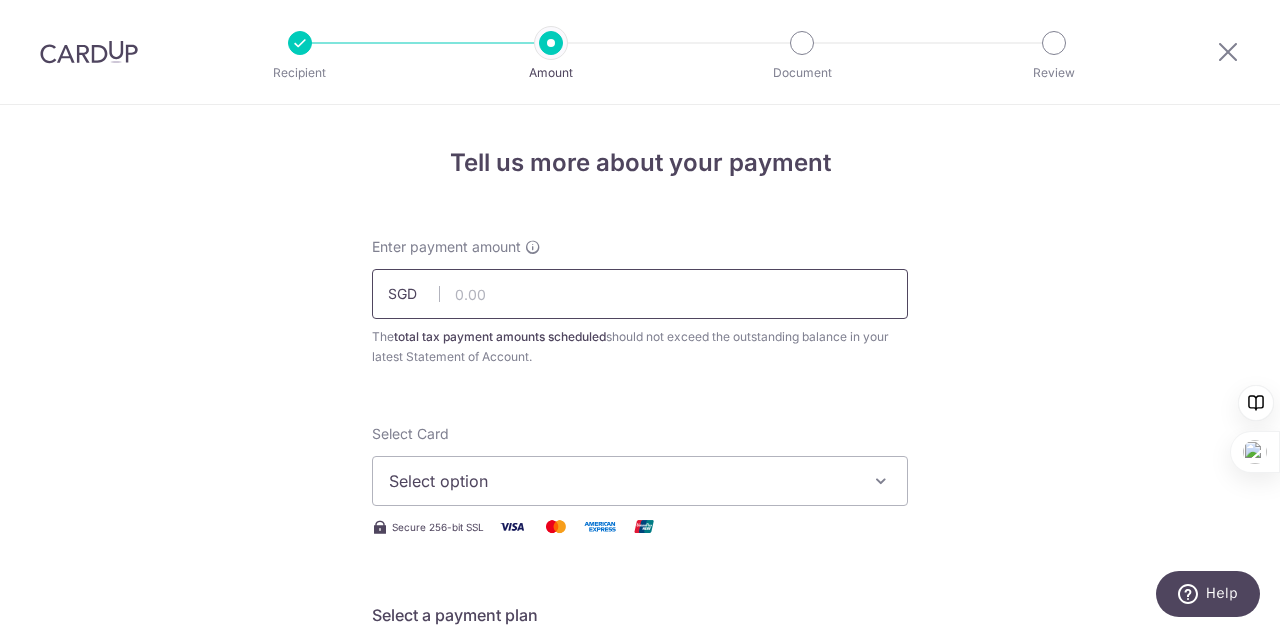 click at bounding box center (640, 294) 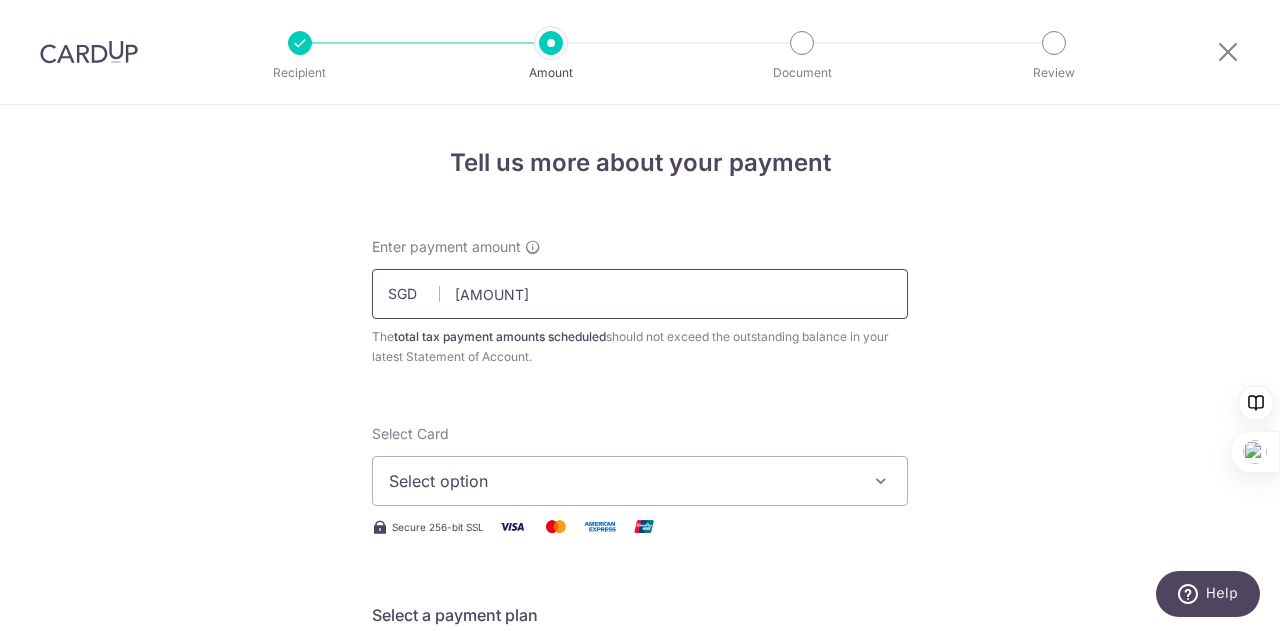 type on "[AMOUNT]" 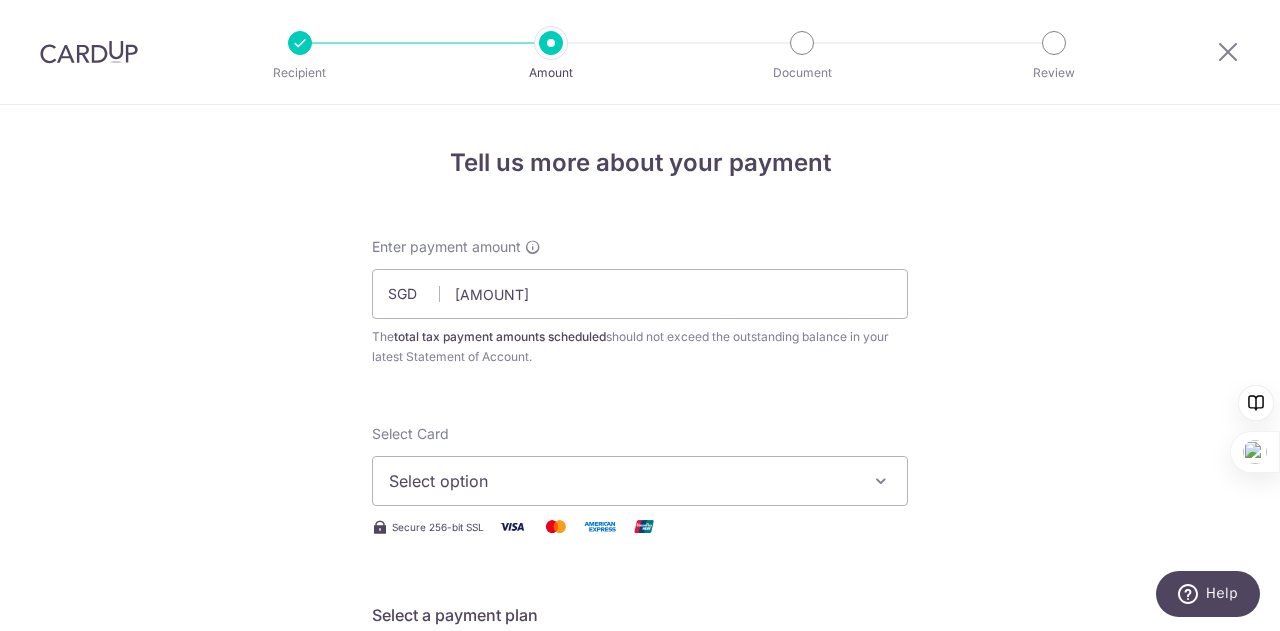 click on "Select option" at bounding box center [622, 481] 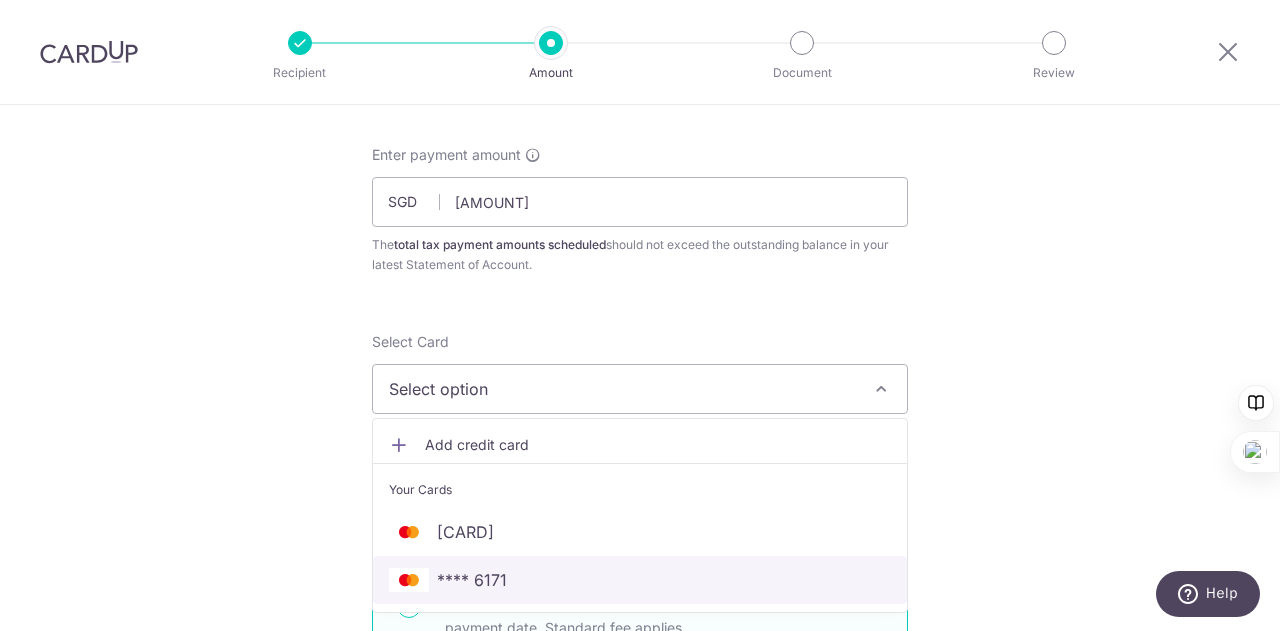 scroll, scrollTop: 200, scrollLeft: 0, axis: vertical 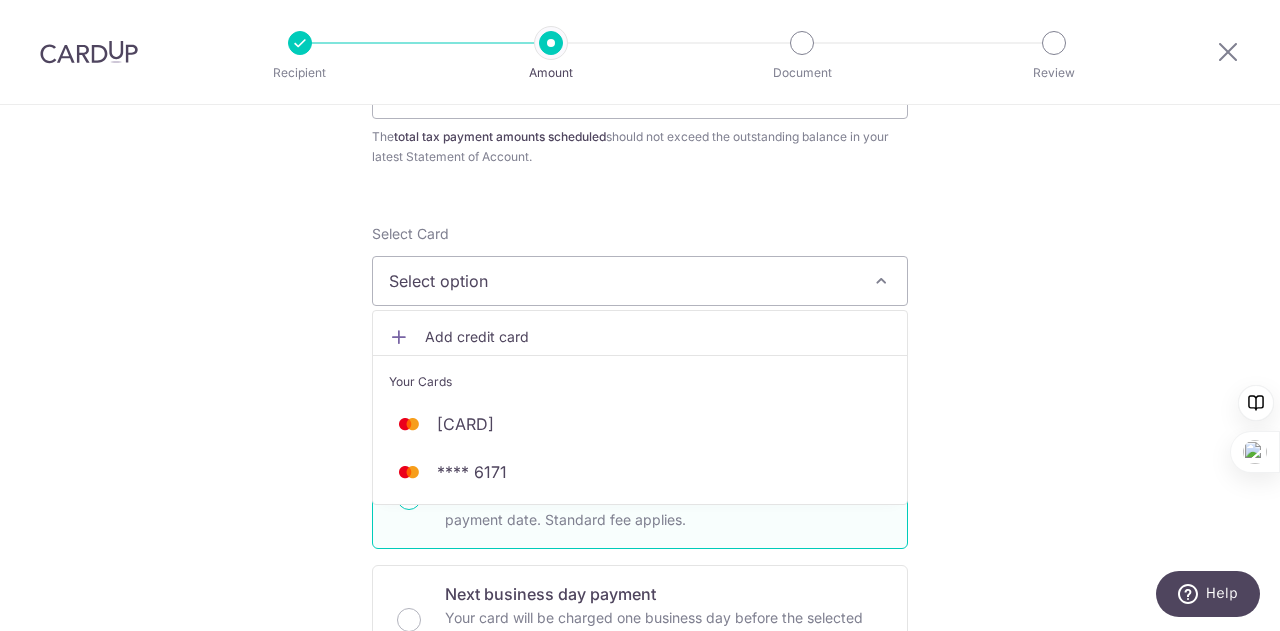 click on "Add credit card" at bounding box center [658, 337] 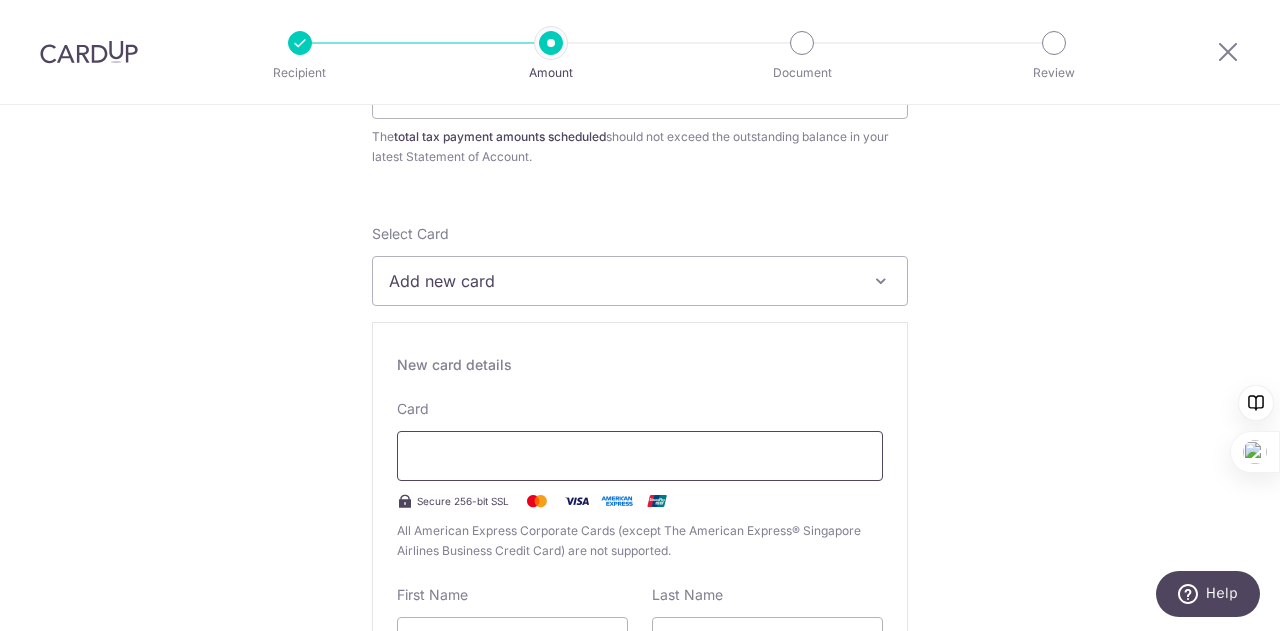 scroll, scrollTop: 0, scrollLeft: 0, axis: both 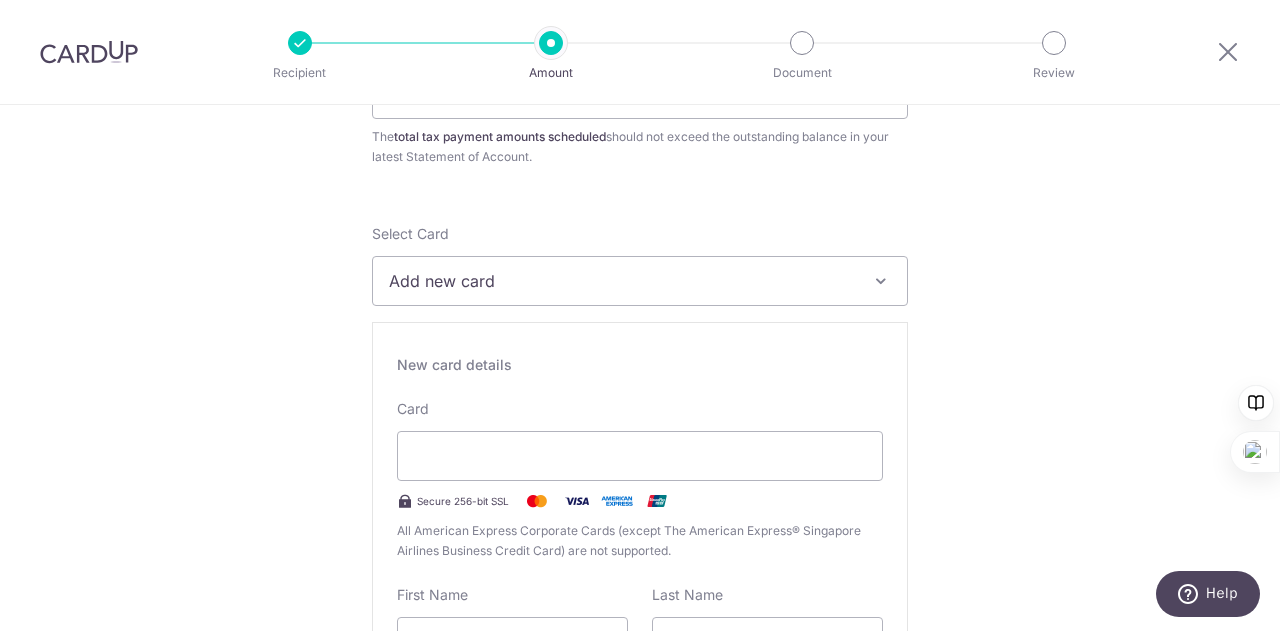 click on "SGD
[AMOUNT]
[AMOUNT]
The  total tax payment amounts scheduled  should not exceed the outstanding balance in your latest Statement of Account.
Select Card
Add new card
Add credit card
Your Cards
[CARD]
[CARD]
Secure 256-bit SSL
Text" at bounding box center [640, 1108] 